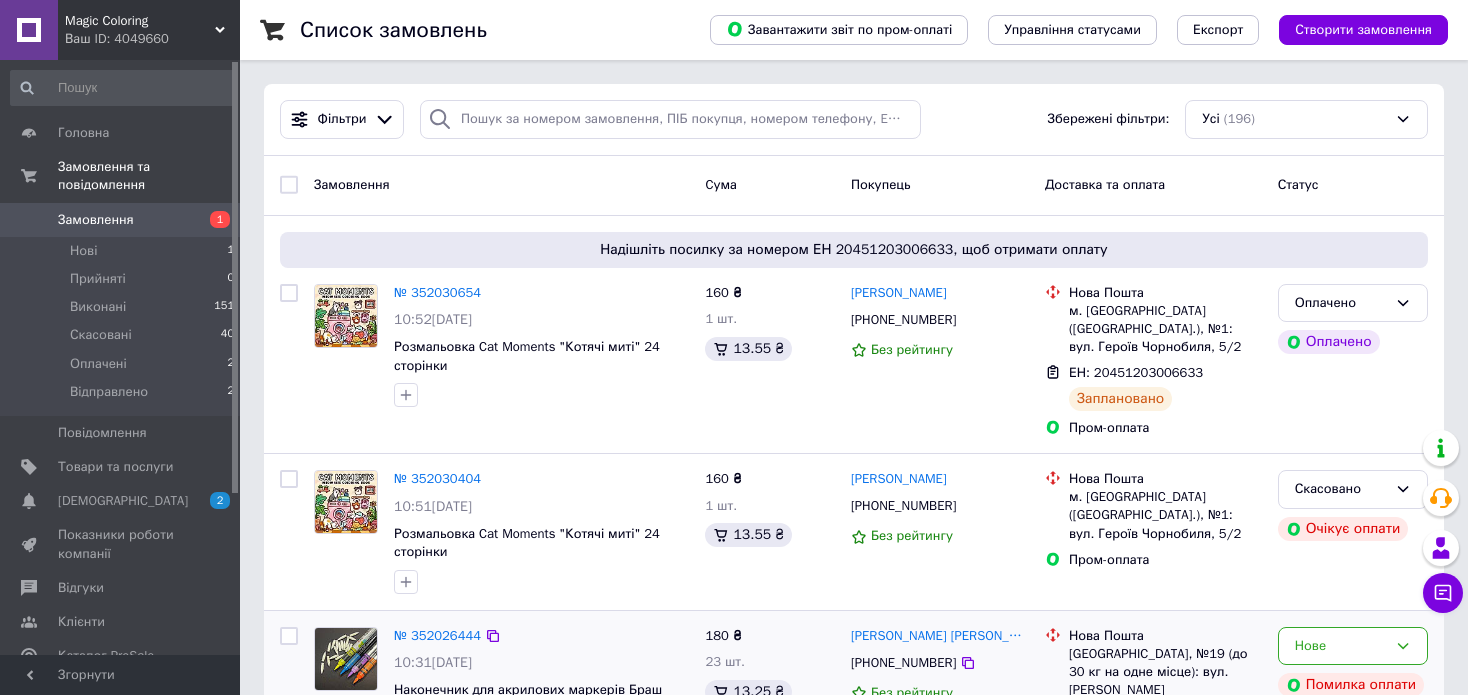 scroll, scrollTop: 300, scrollLeft: 0, axis: vertical 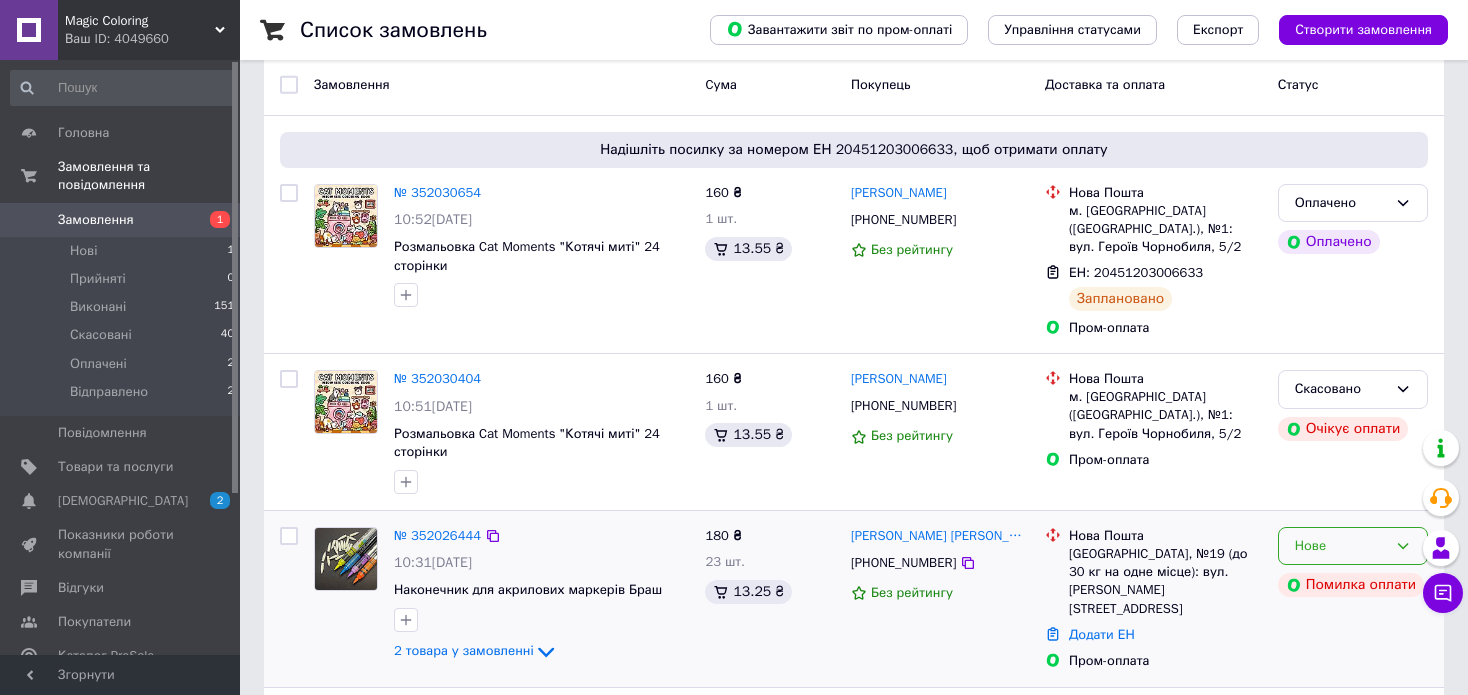 click on "Нове" at bounding box center [1341, 546] 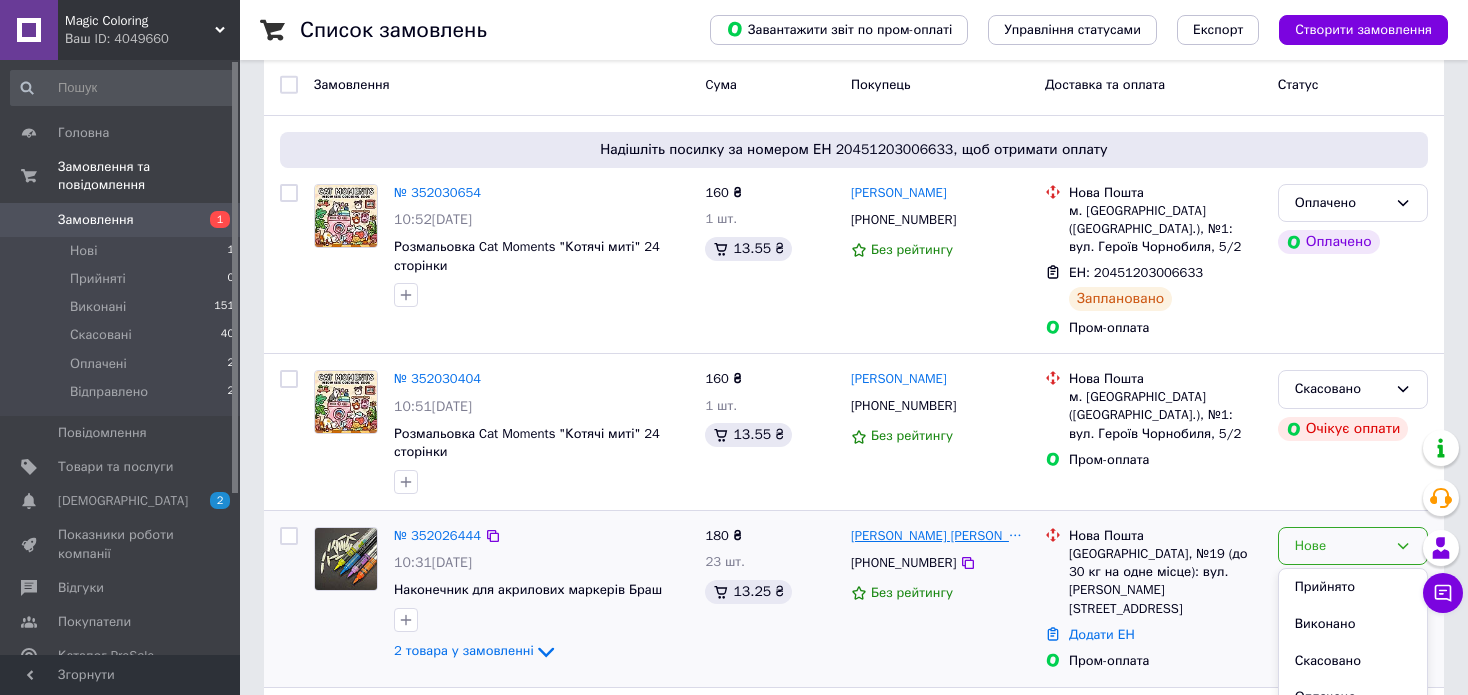 click on "[PERSON_NAME] [PERSON_NAME]" at bounding box center (940, 536) 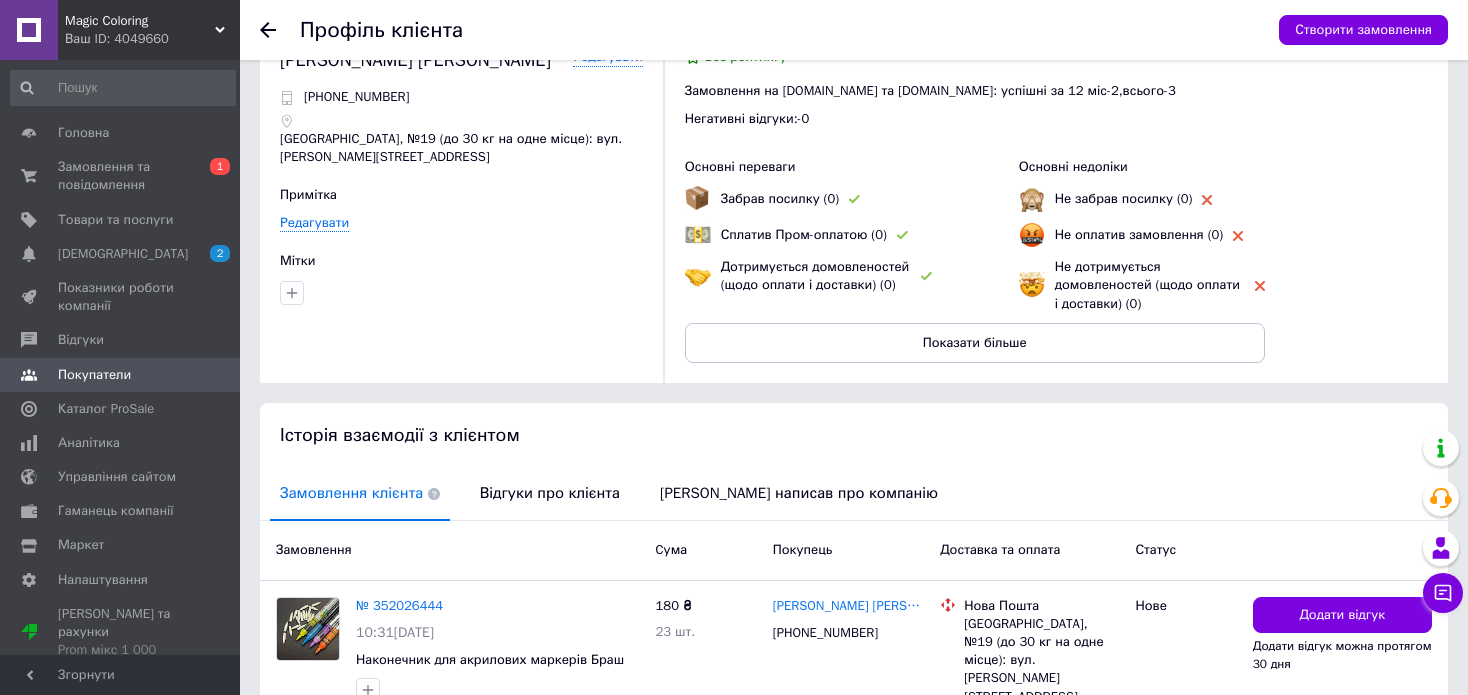 scroll, scrollTop: 0, scrollLeft: 0, axis: both 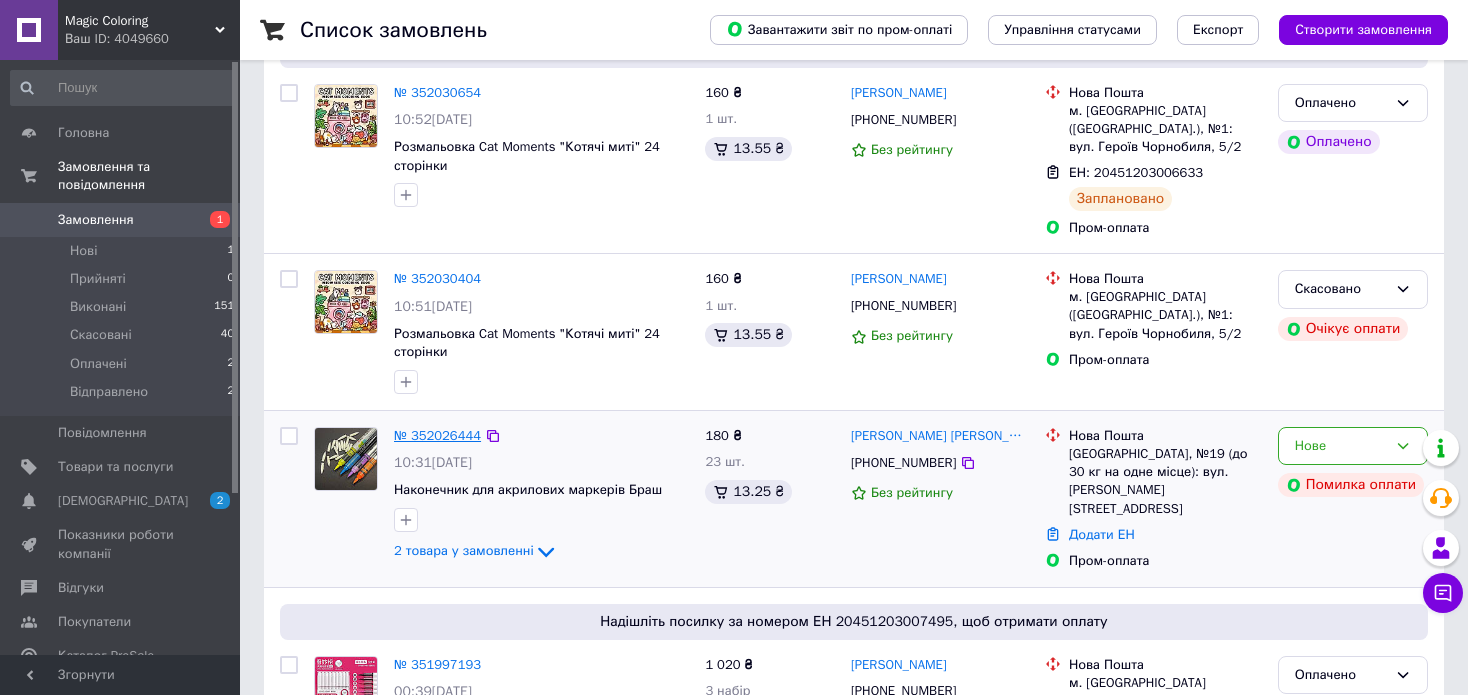 click on "№ 352026444" at bounding box center [437, 435] 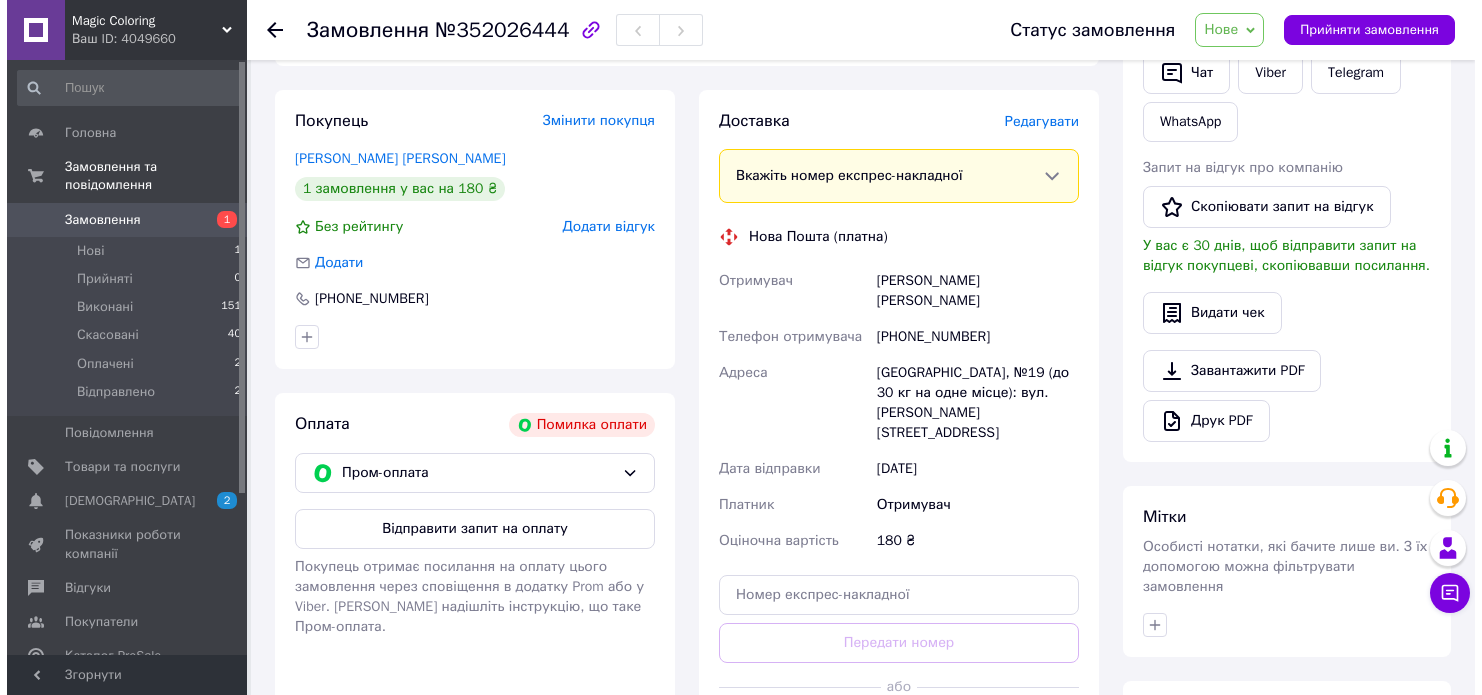 scroll, scrollTop: 500, scrollLeft: 0, axis: vertical 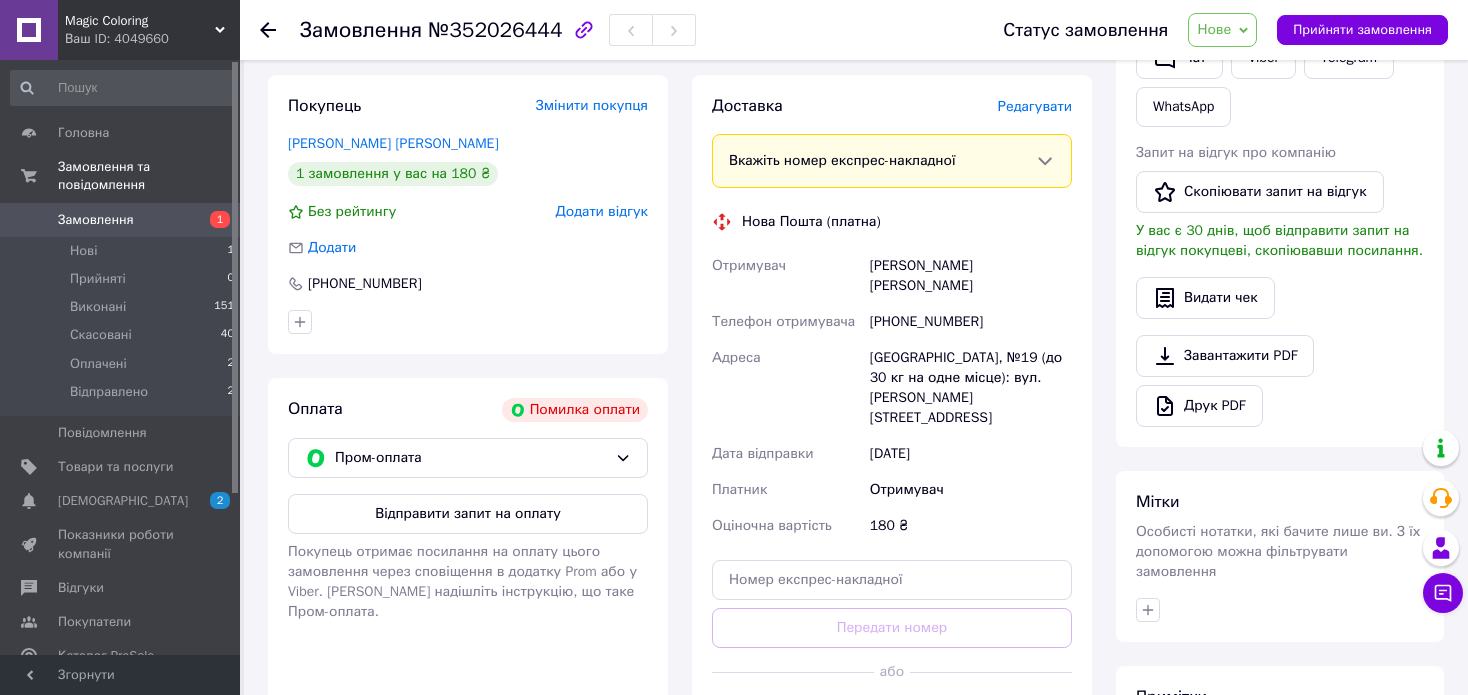 click on "Редагувати" at bounding box center (1035, 106) 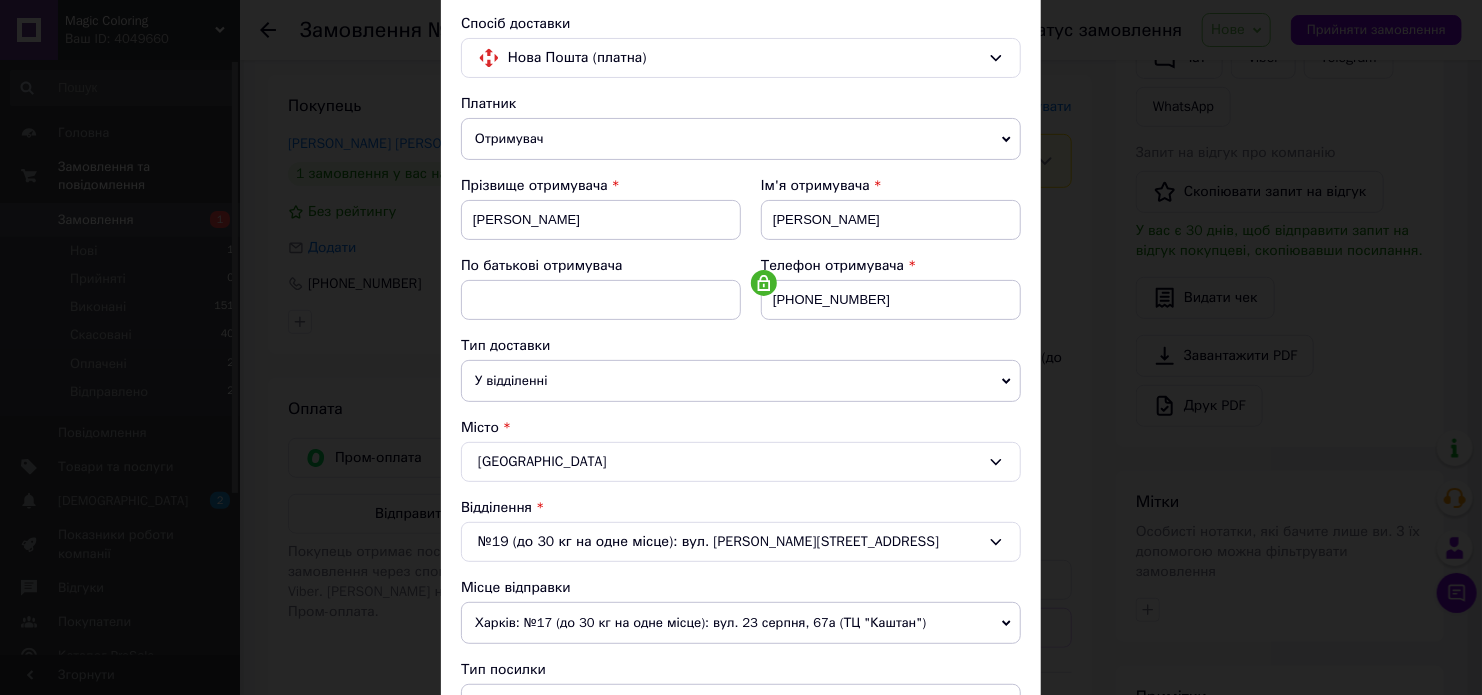 scroll, scrollTop: 127, scrollLeft: 0, axis: vertical 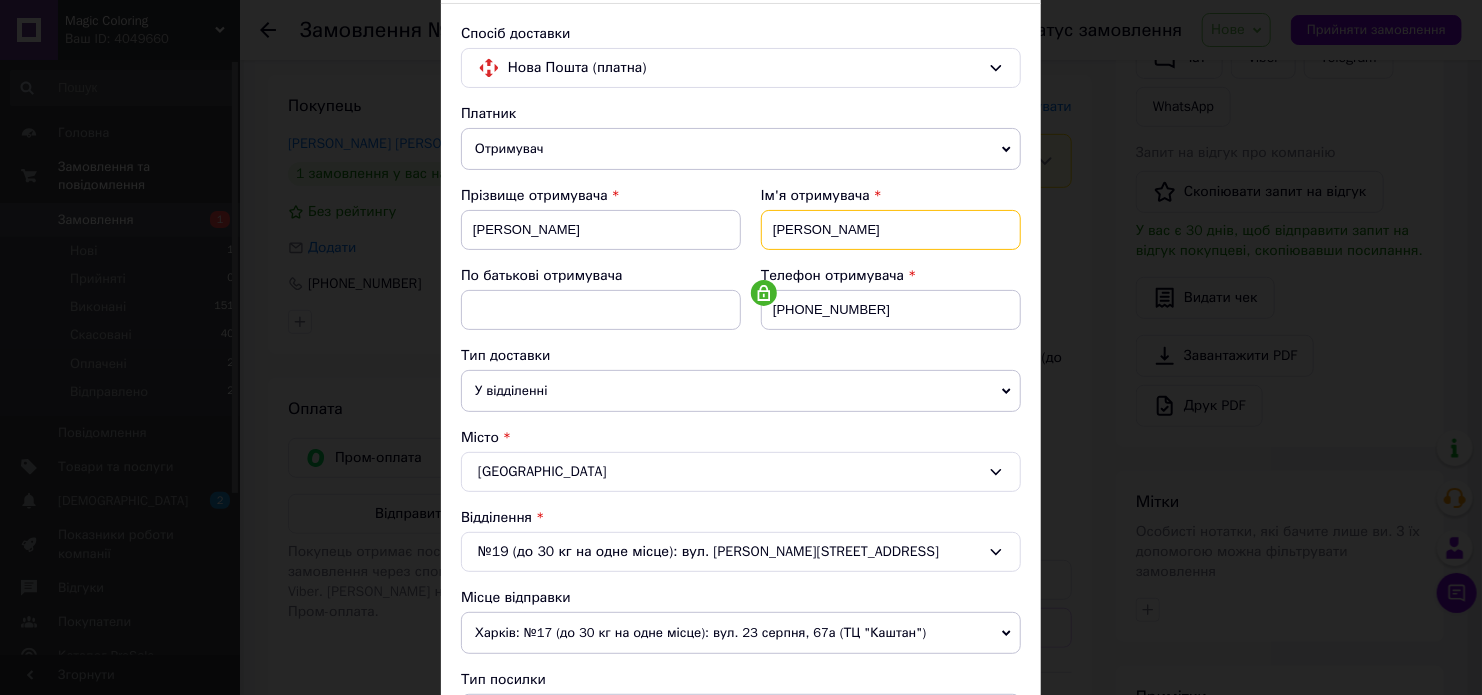 click on "Оксана" at bounding box center (891, 230) 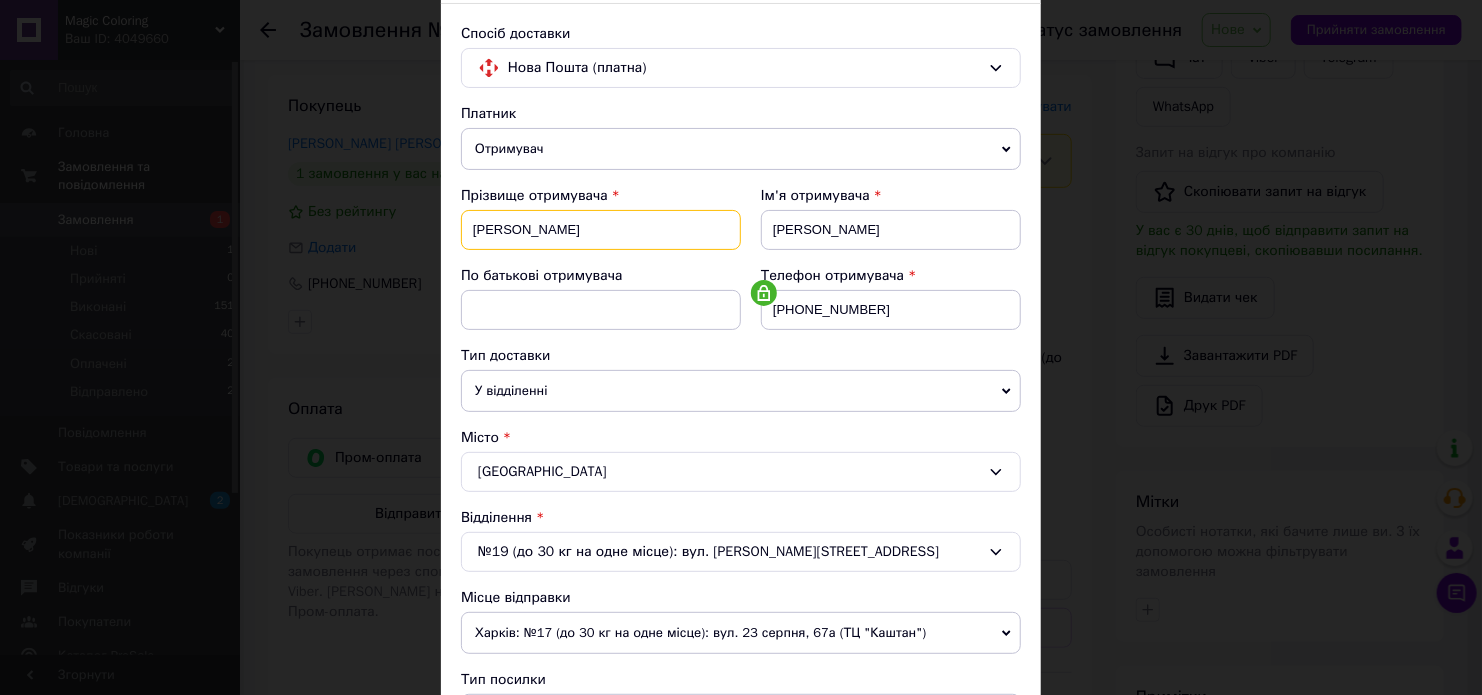 click on "Оксана" at bounding box center (601, 230) 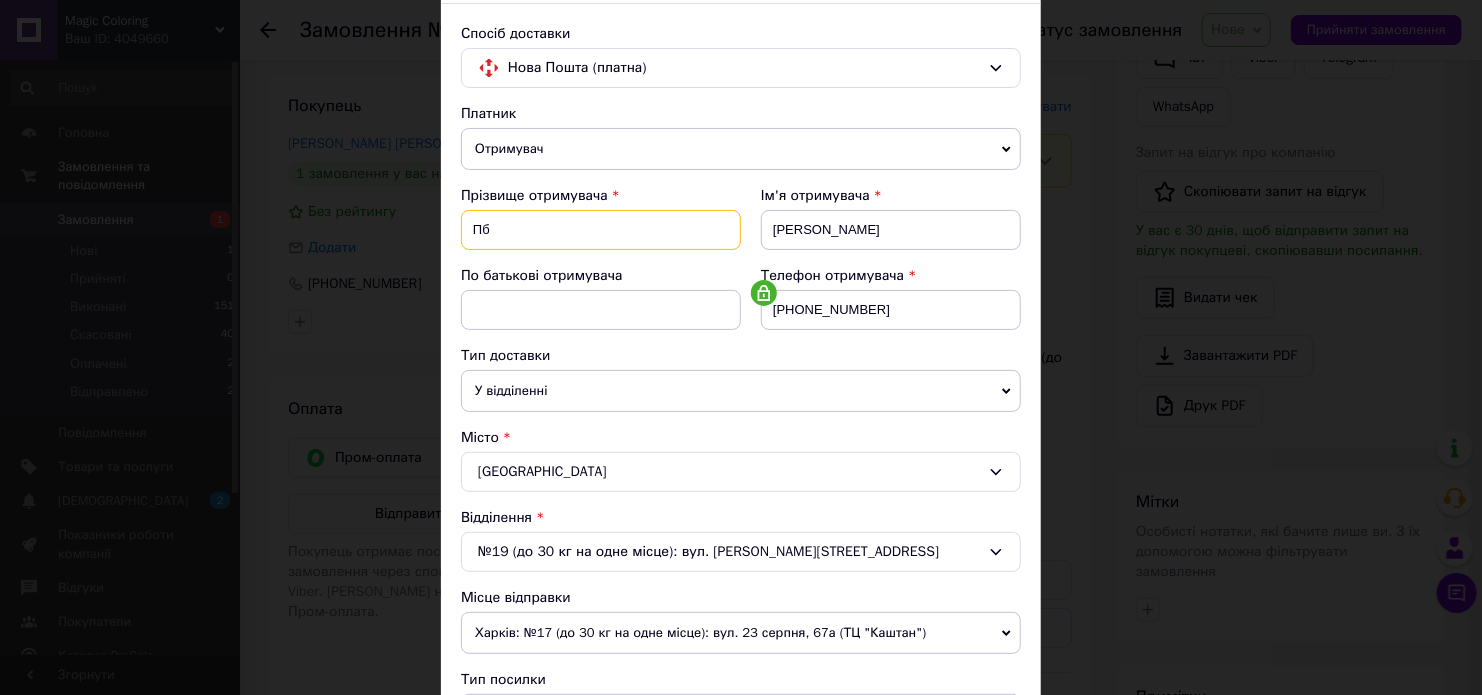 type on "П" 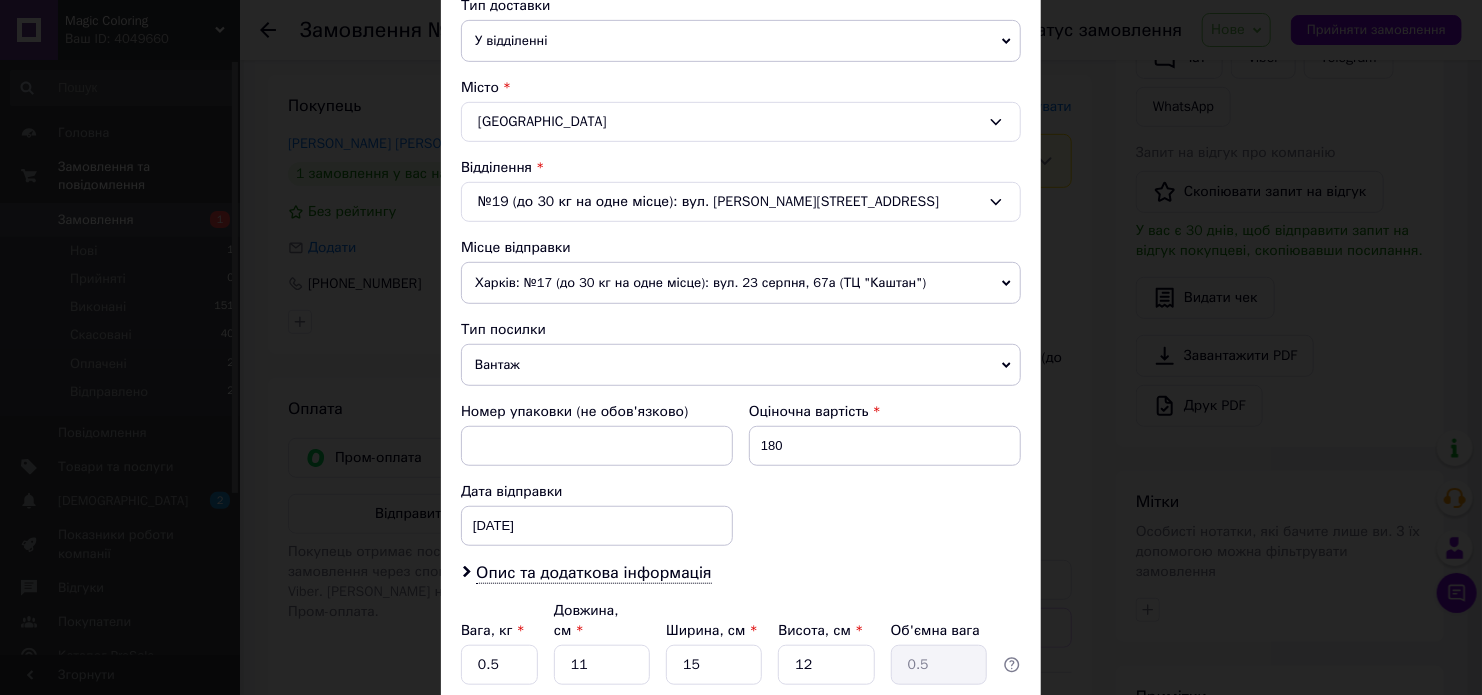 scroll, scrollTop: 427, scrollLeft: 0, axis: vertical 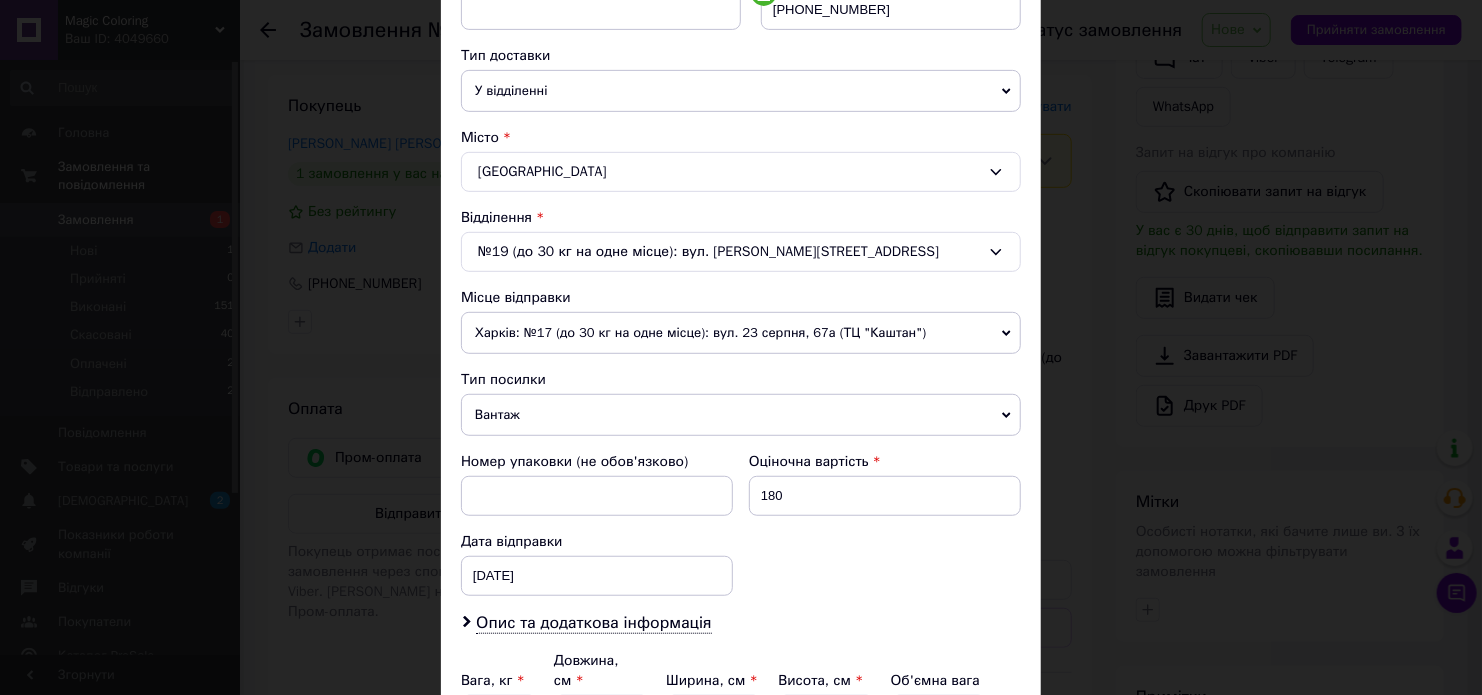 type on "Белей" 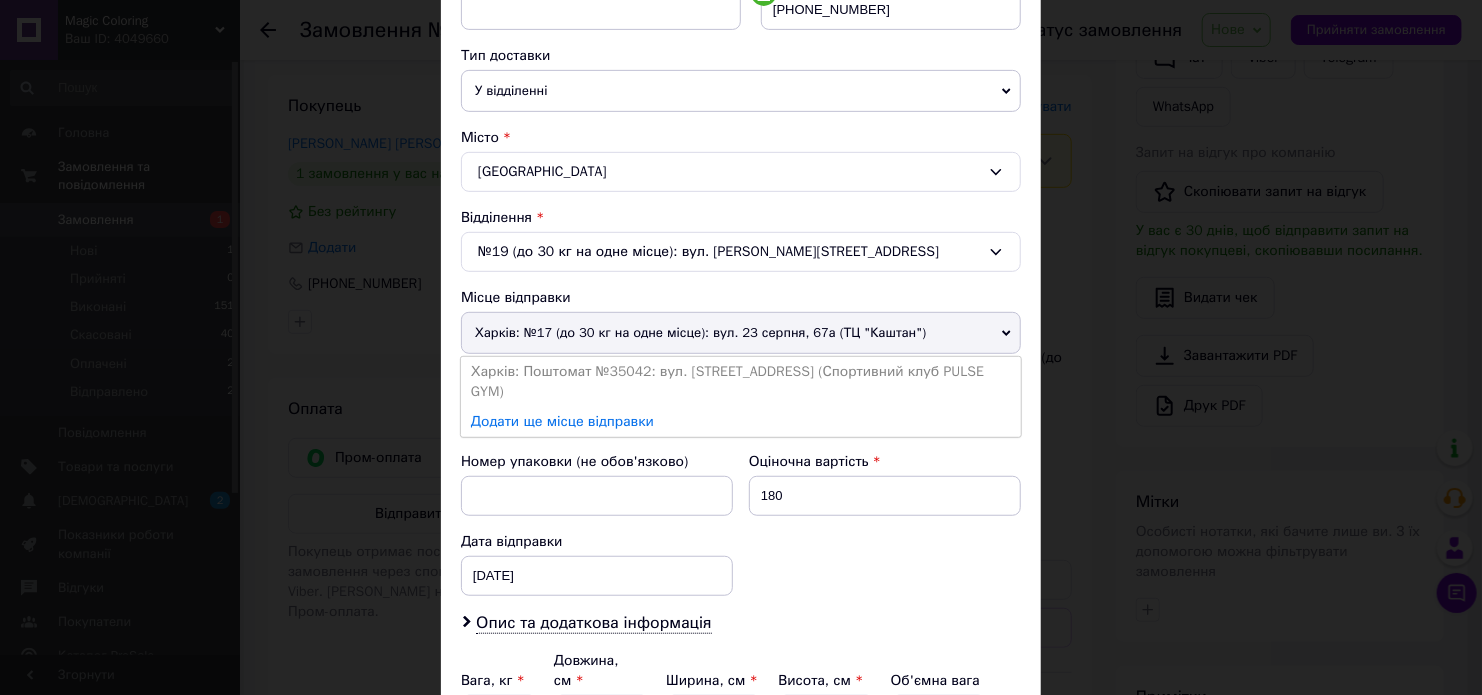 click on "Харків: №17 (до 30 кг на одне місце): вул. 23 серпня, 67а (ТЦ "Каштан")" at bounding box center (741, 333) 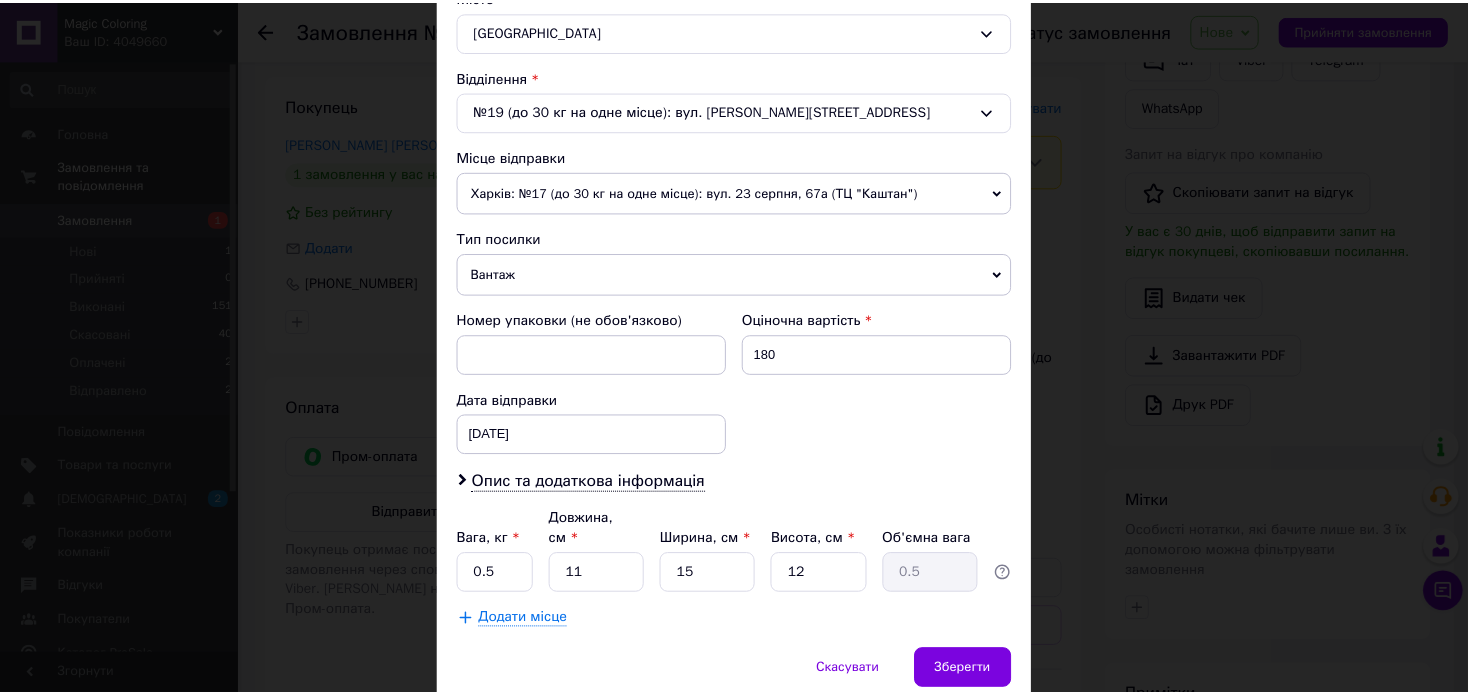 scroll, scrollTop: 627, scrollLeft: 0, axis: vertical 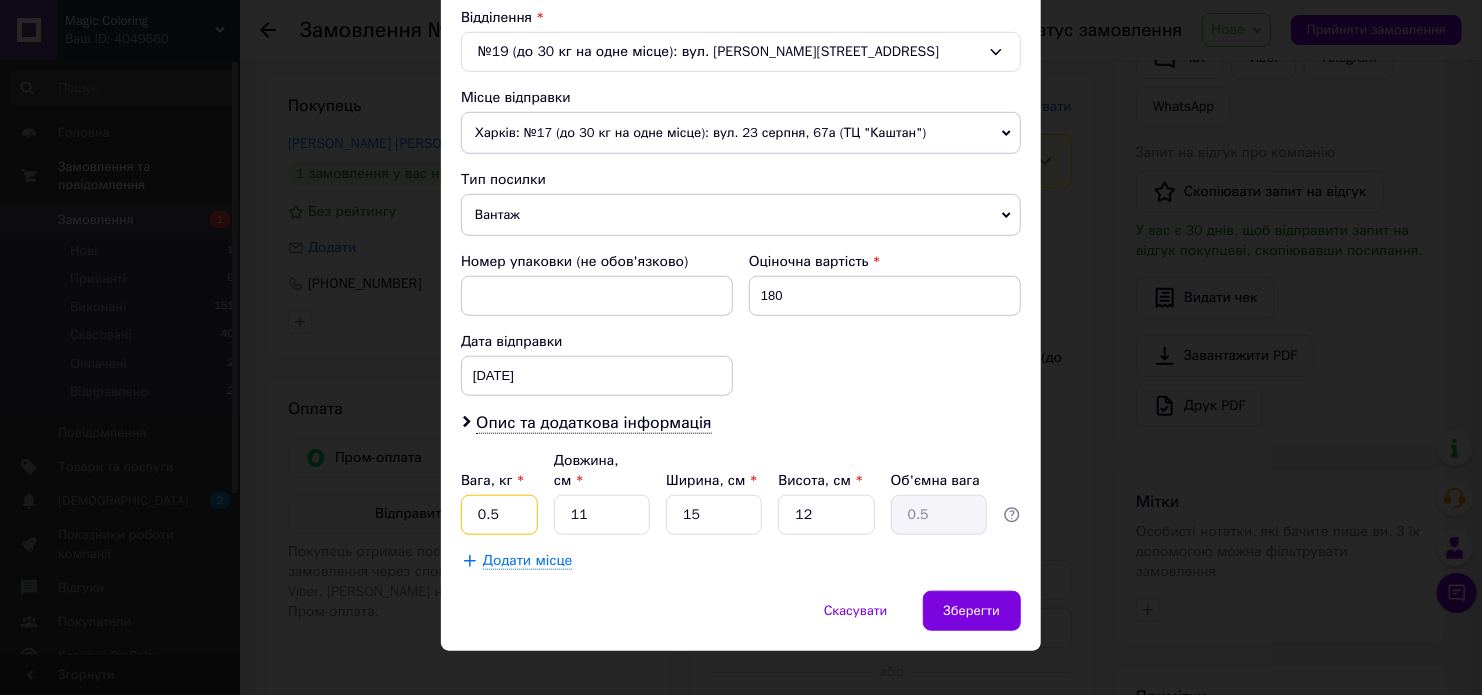 click on "0.5" at bounding box center [499, 515] 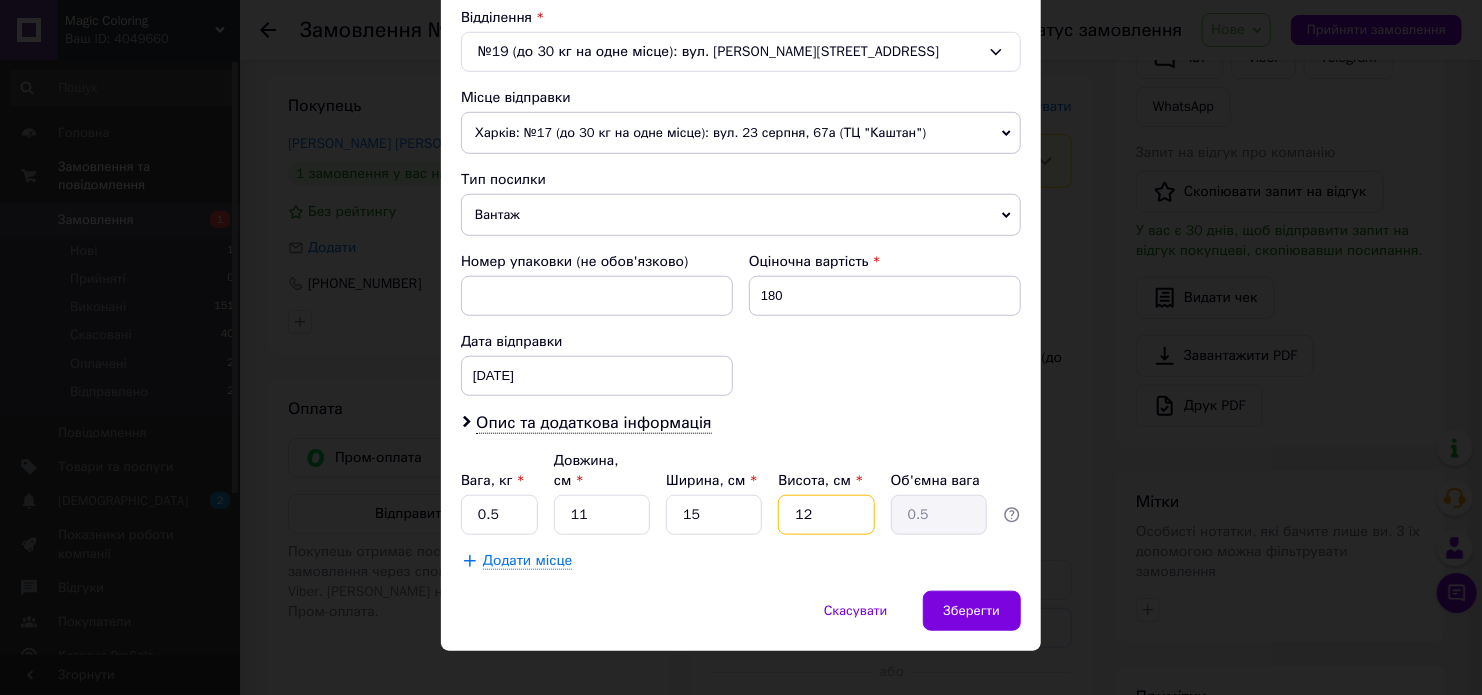 drag, startPoint x: 815, startPoint y: 494, endPoint x: 784, endPoint y: 494, distance: 31 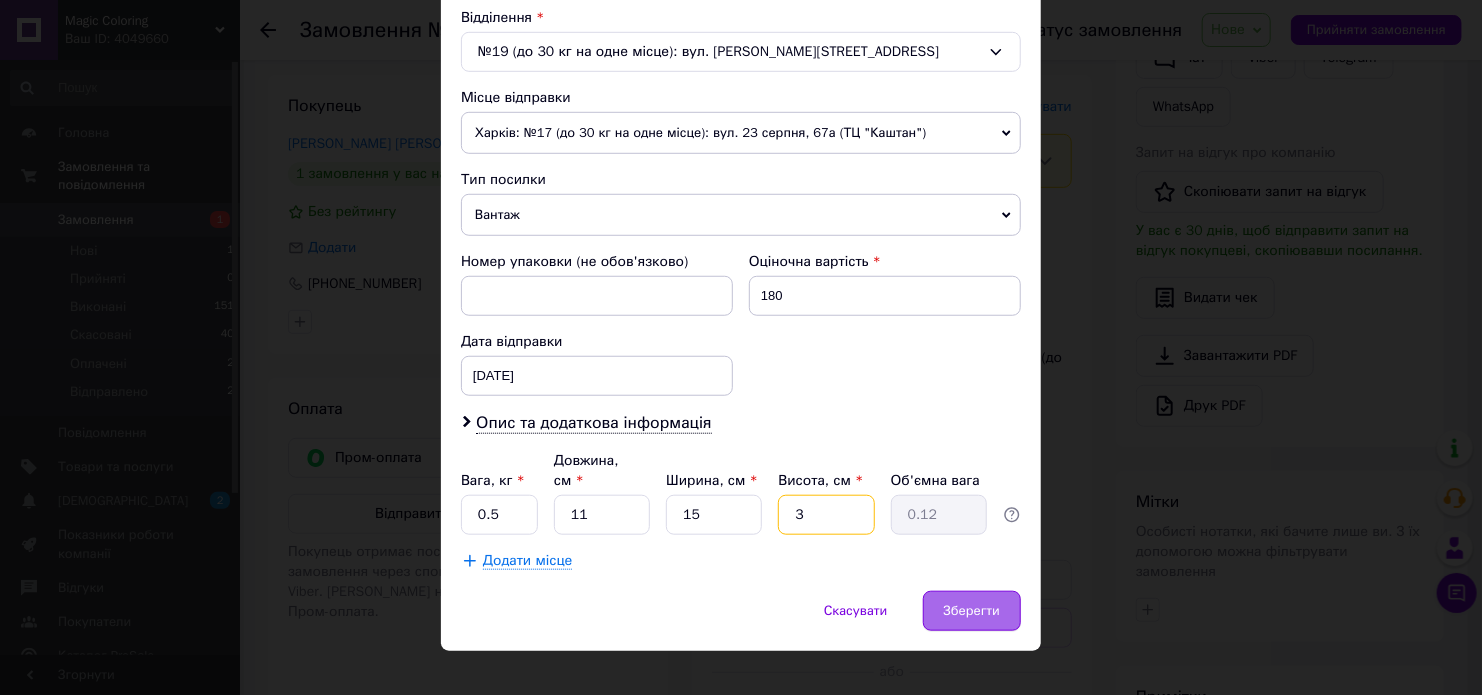 type on "3" 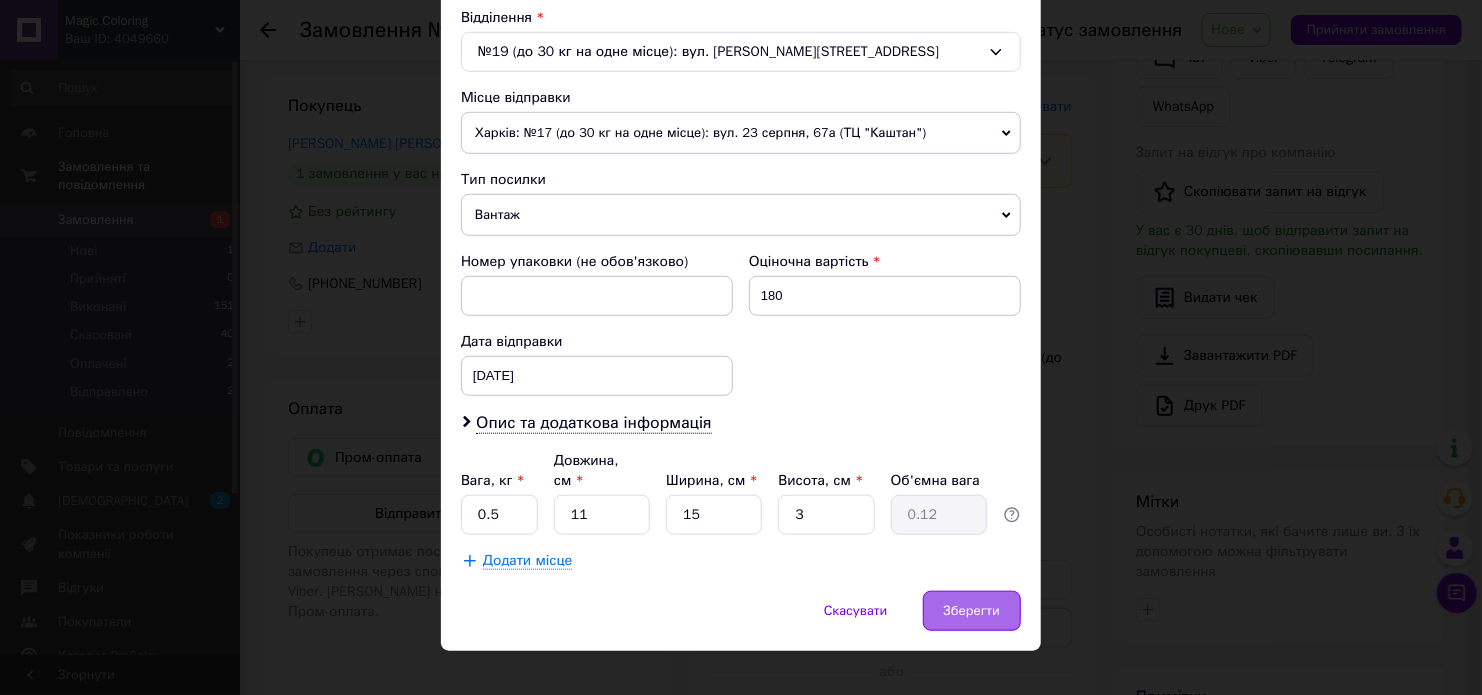 click on "Зберегти" at bounding box center (972, 611) 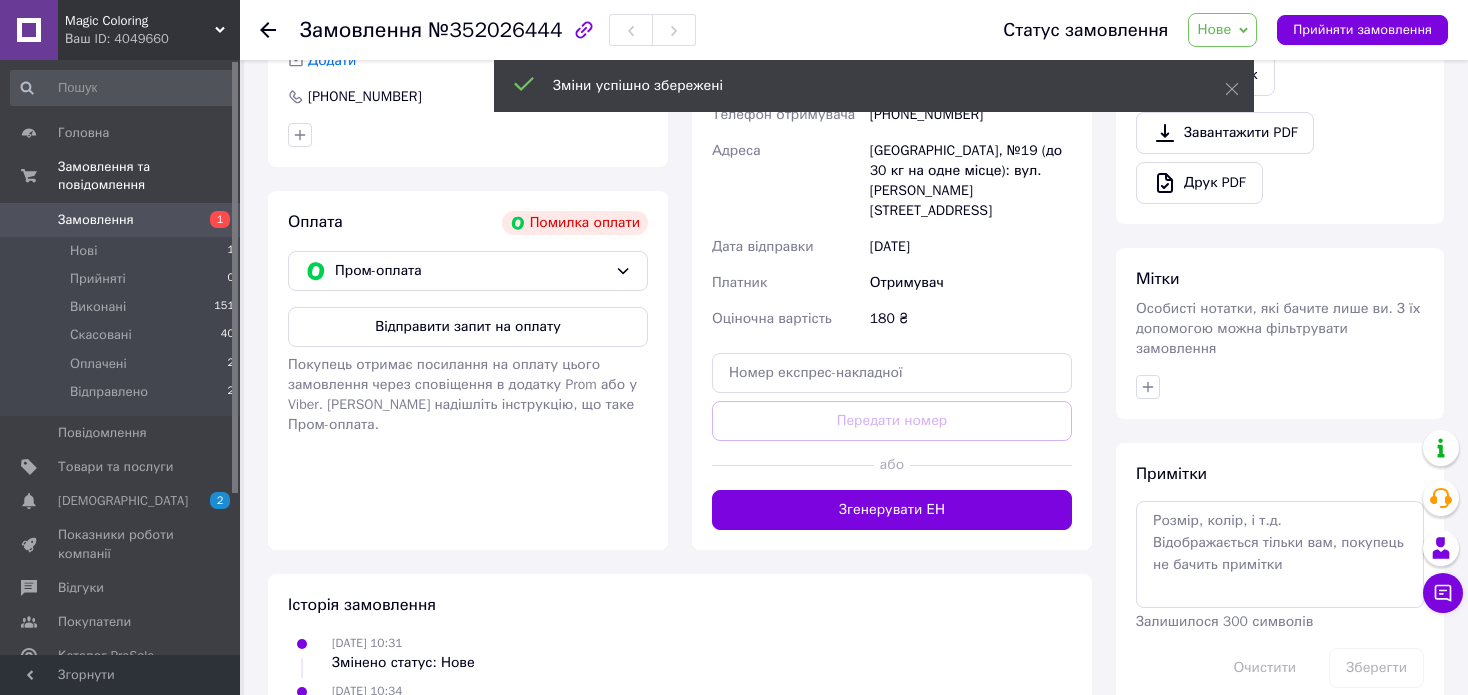 scroll, scrollTop: 700, scrollLeft: 0, axis: vertical 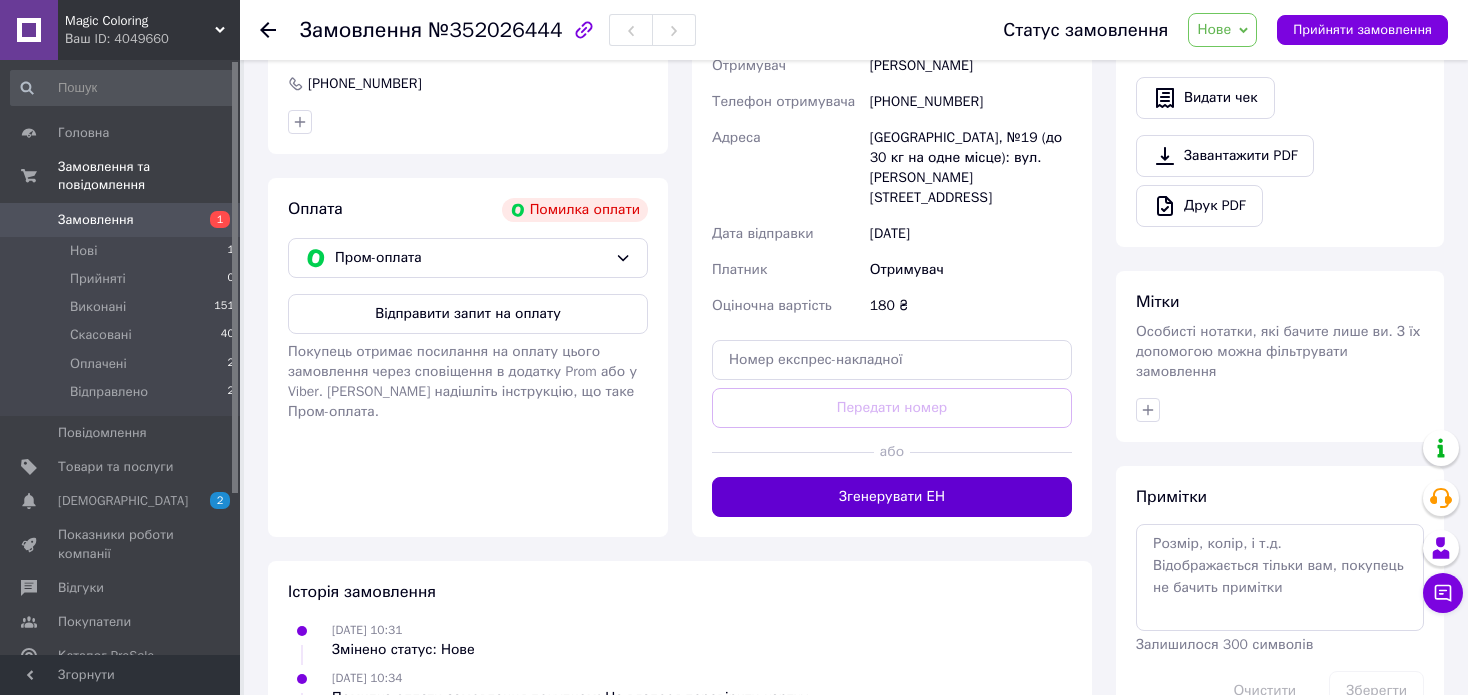 click on "Згенерувати ЕН" at bounding box center (892, 497) 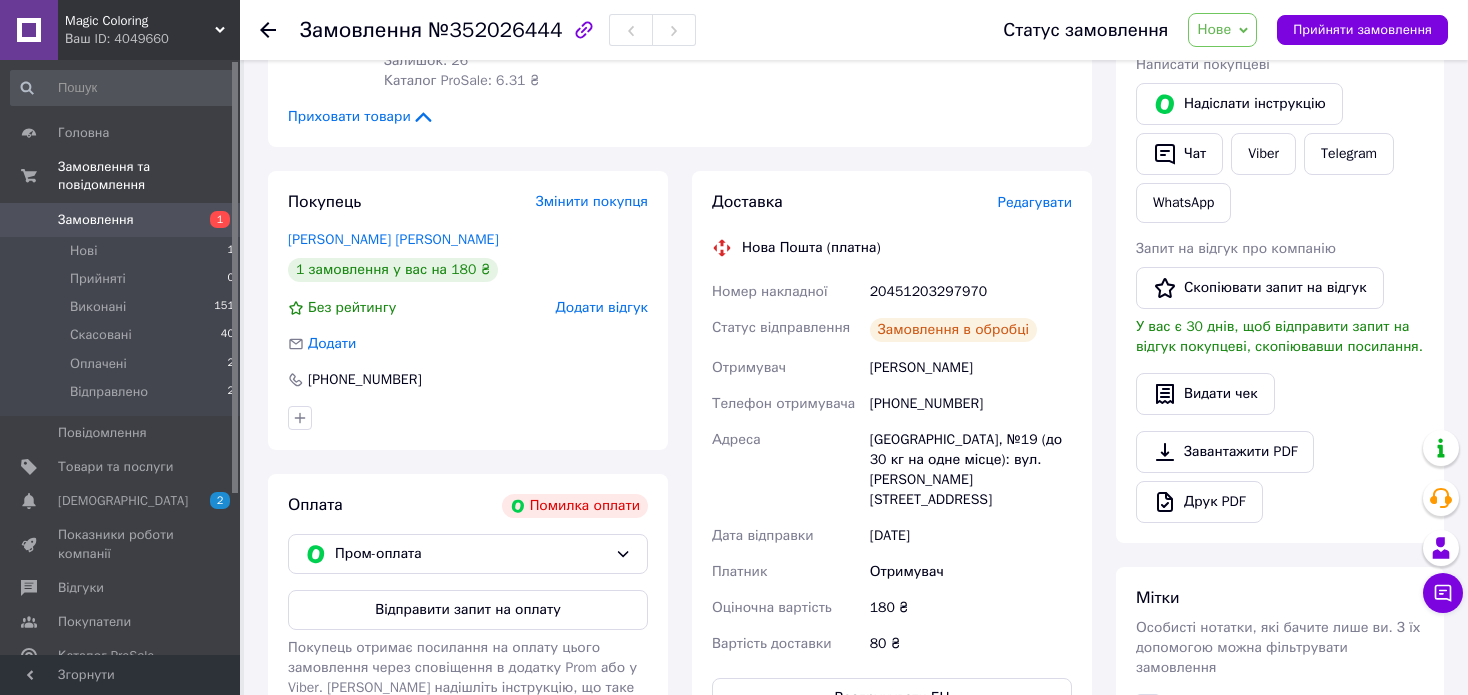 scroll, scrollTop: 400, scrollLeft: 0, axis: vertical 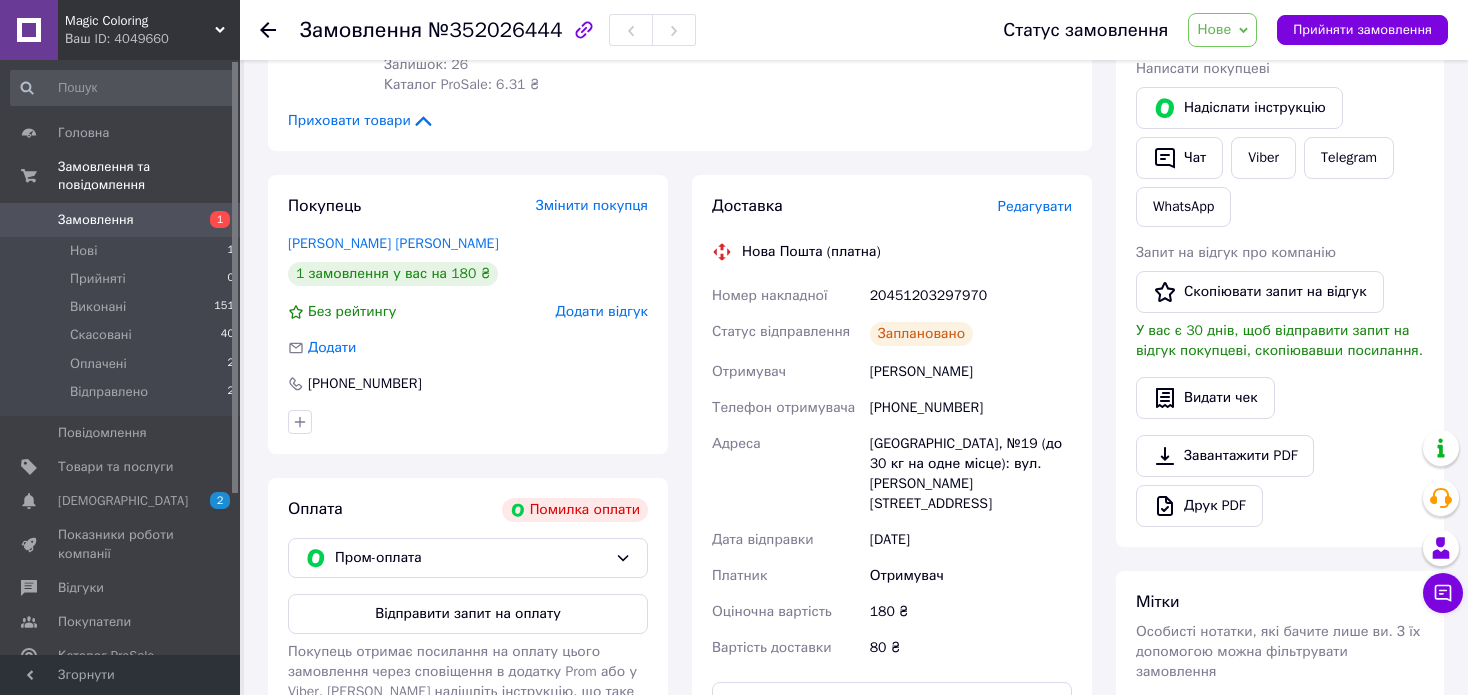 click on "Замовлення" at bounding box center (121, 220) 